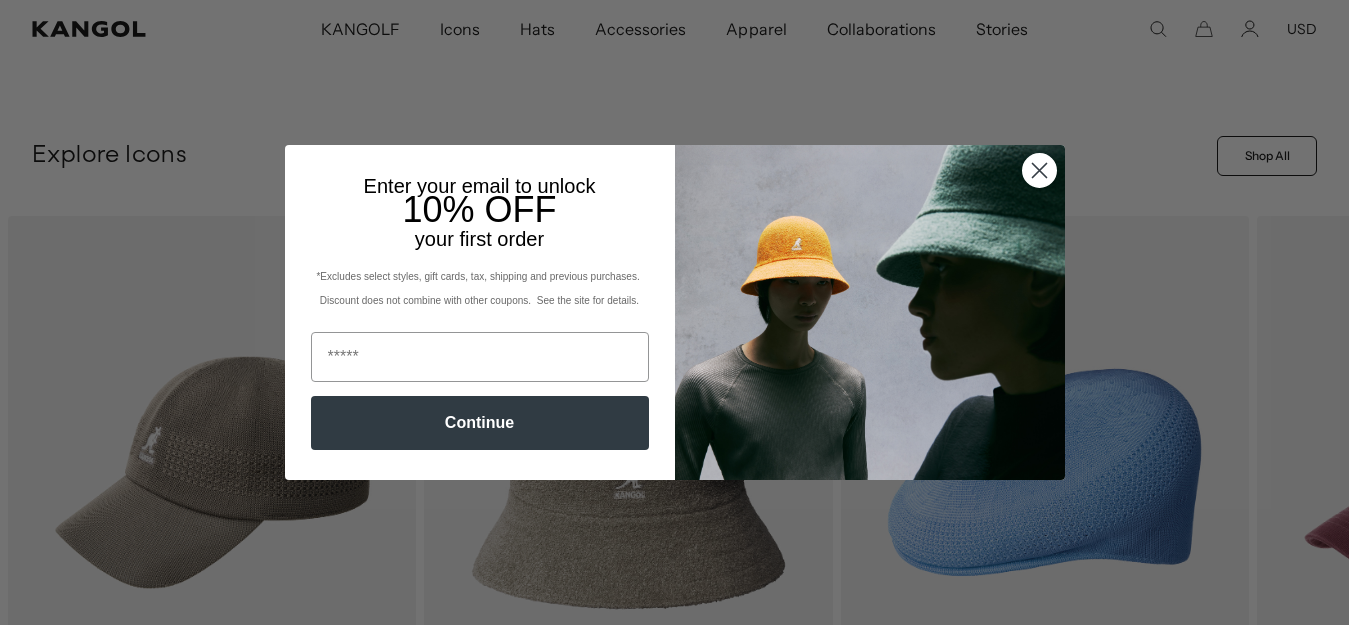 scroll, scrollTop: 800, scrollLeft: 0, axis: vertical 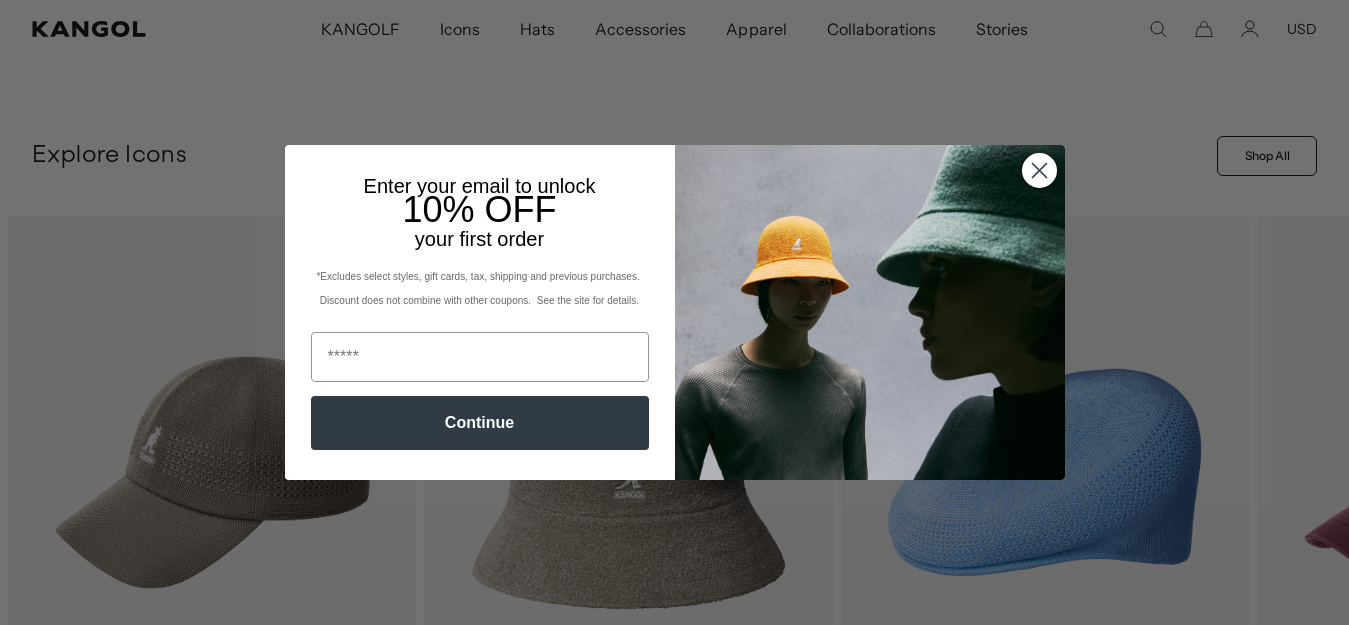 click 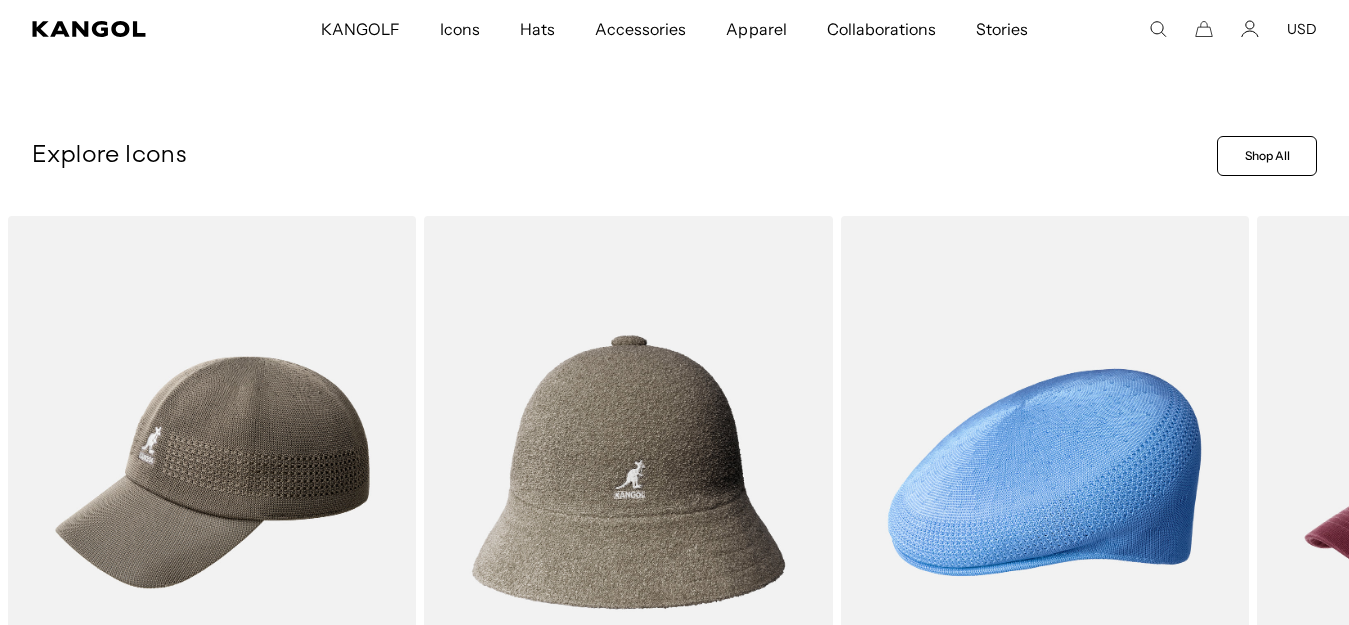 scroll, scrollTop: 1100, scrollLeft: 0, axis: vertical 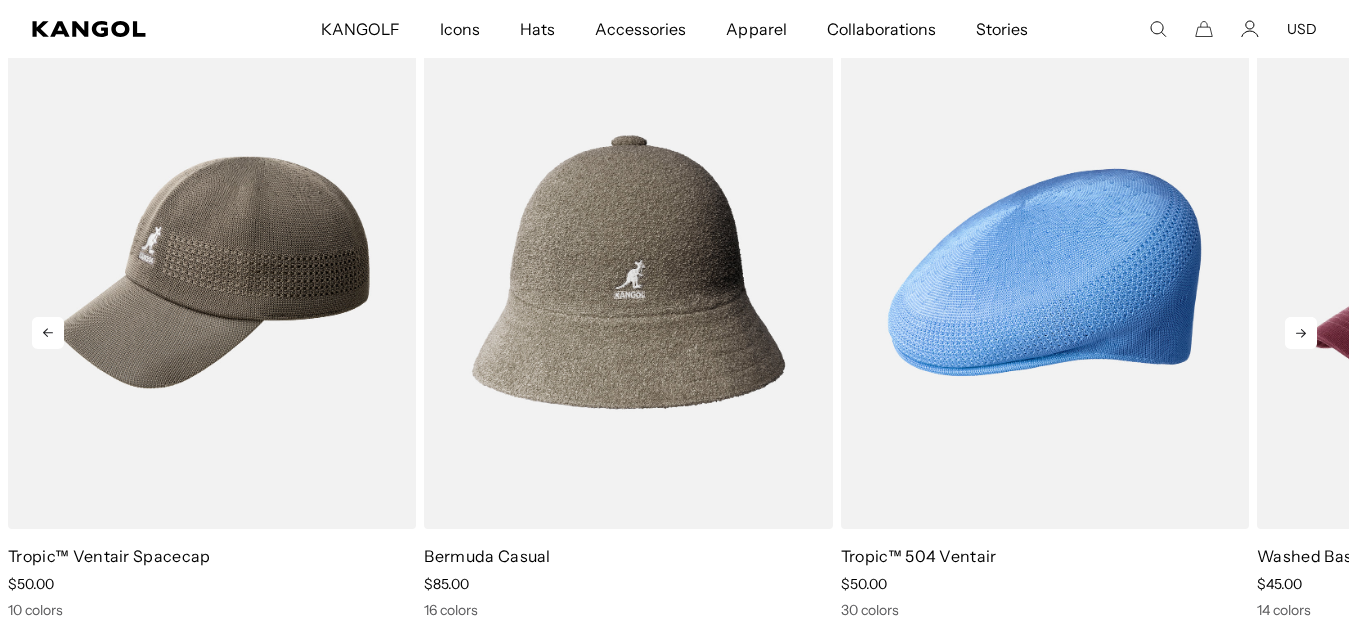 click 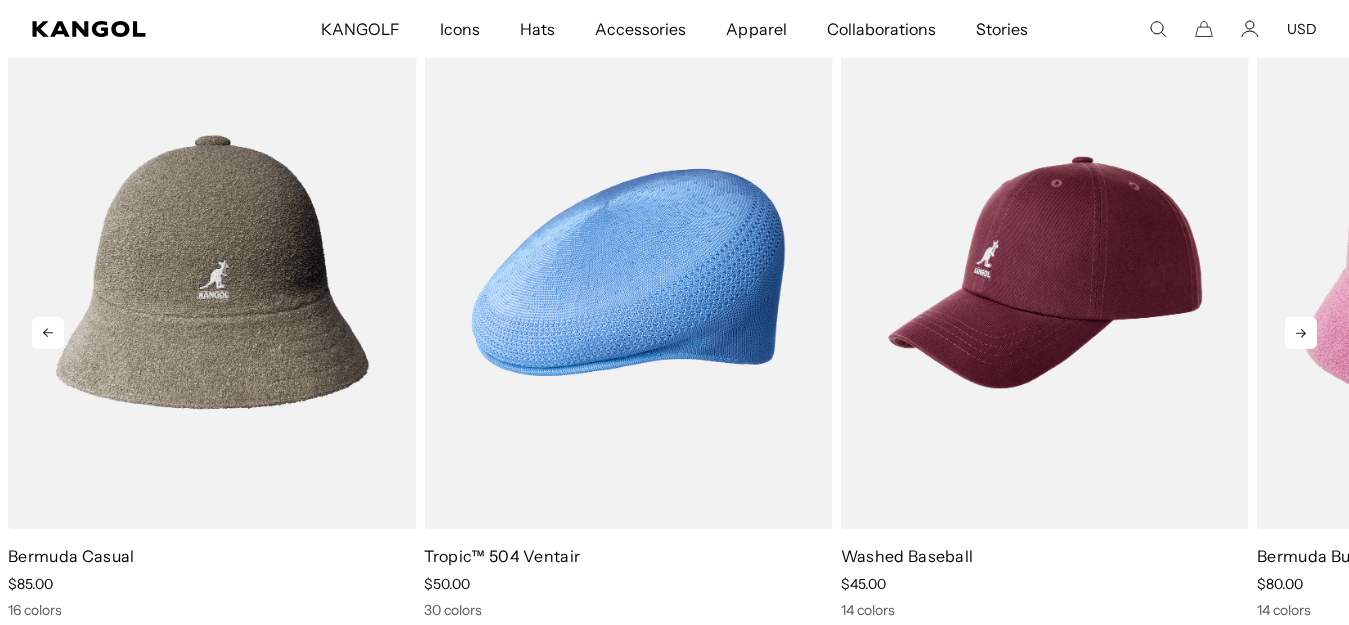 click 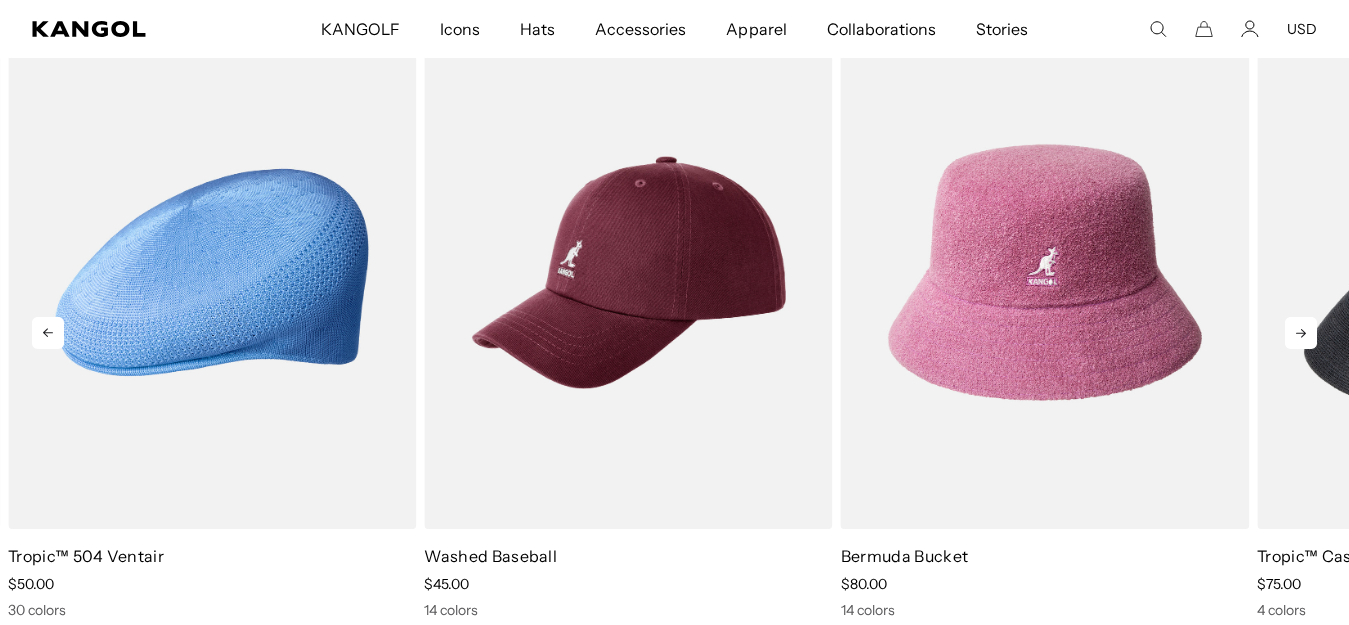 scroll, scrollTop: 0, scrollLeft: 0, axis: both 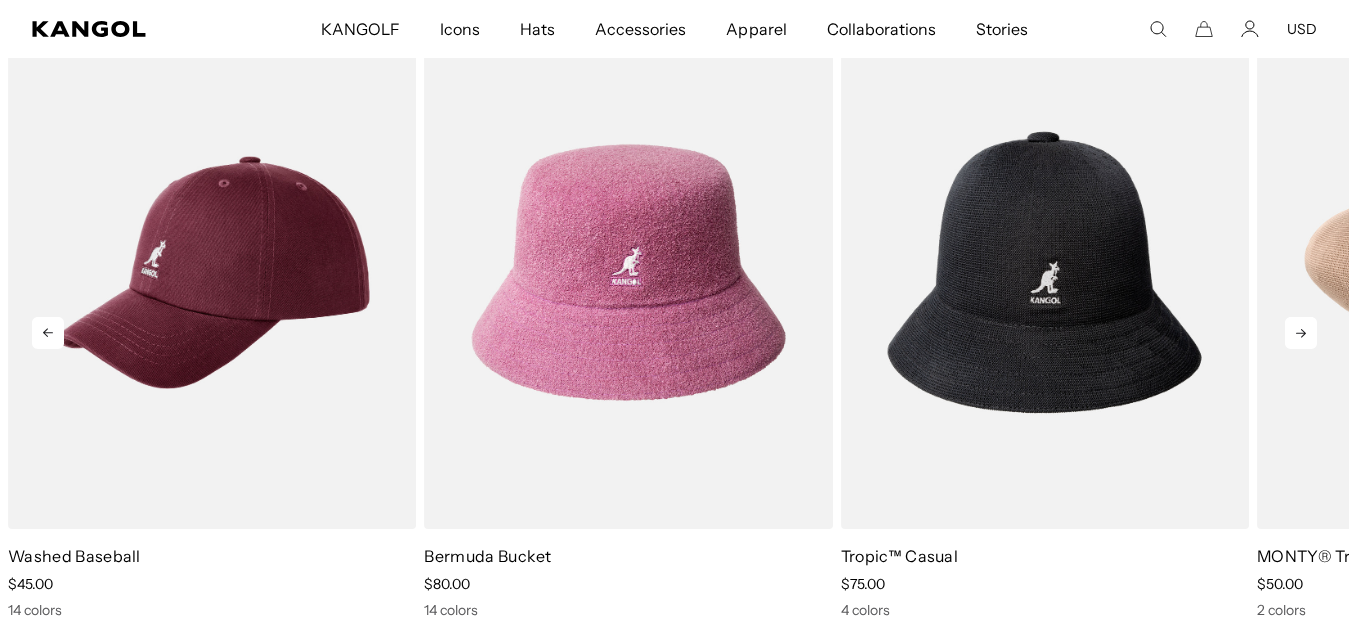 click 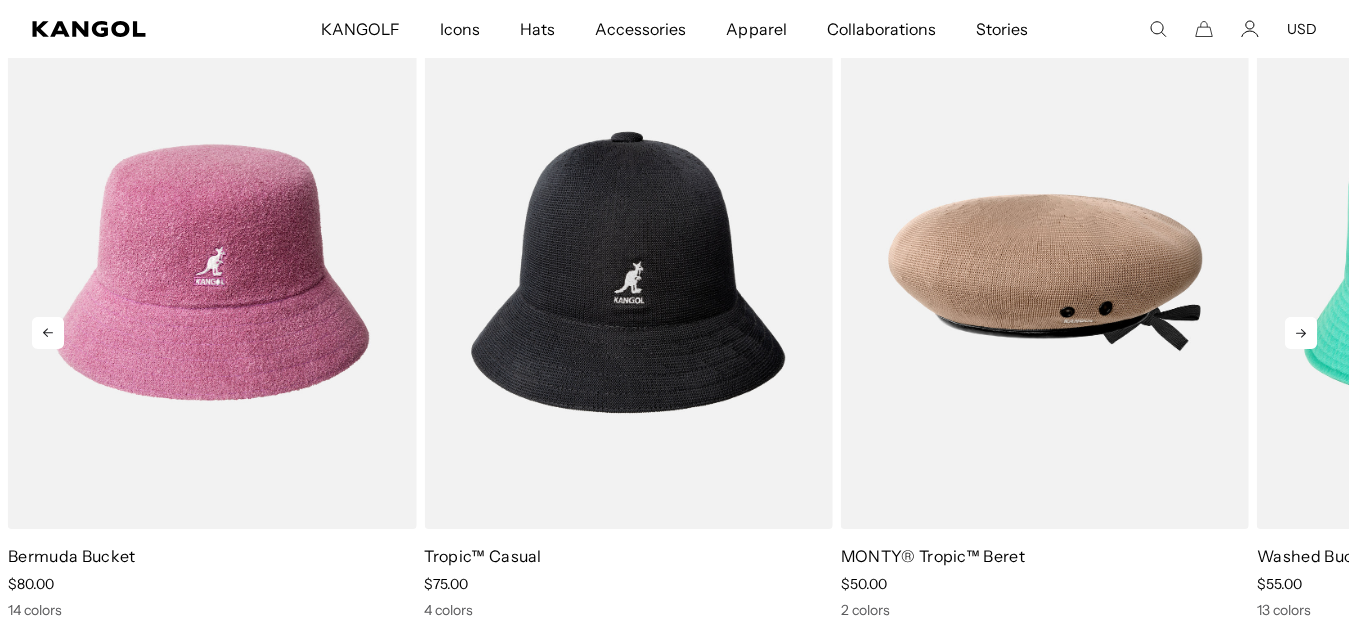 scroll, scrollTop: 0, scrollLeft: 412, axis: horizontal 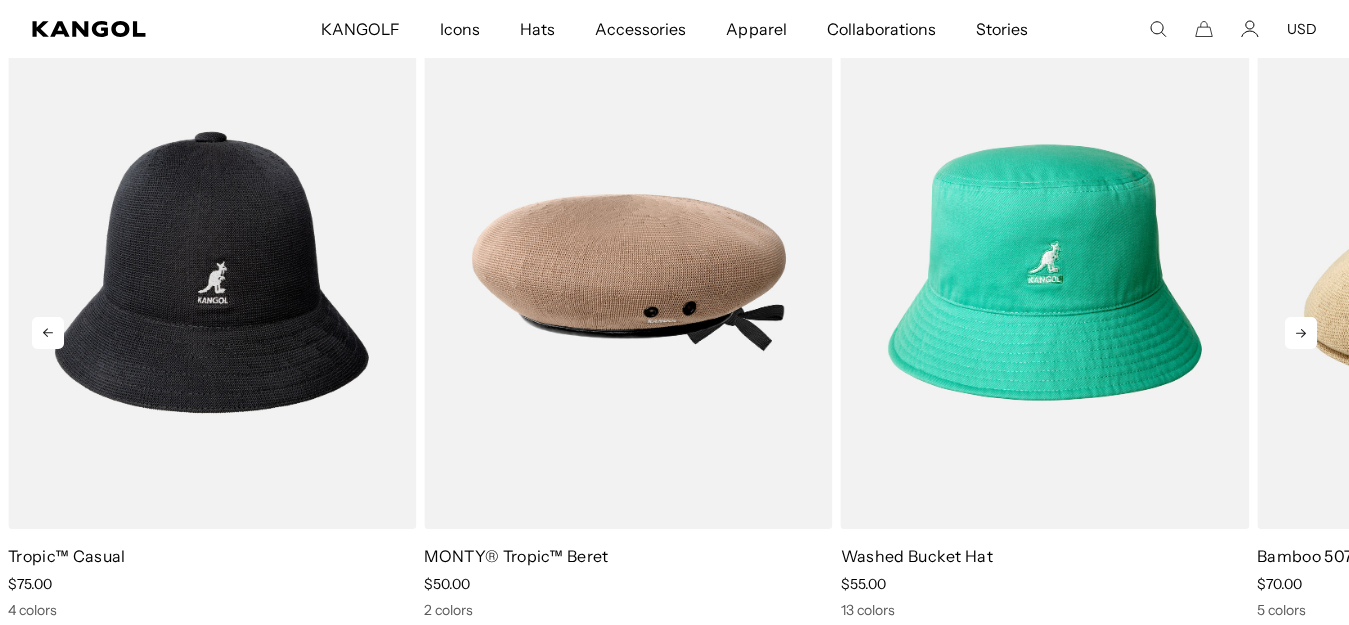 click 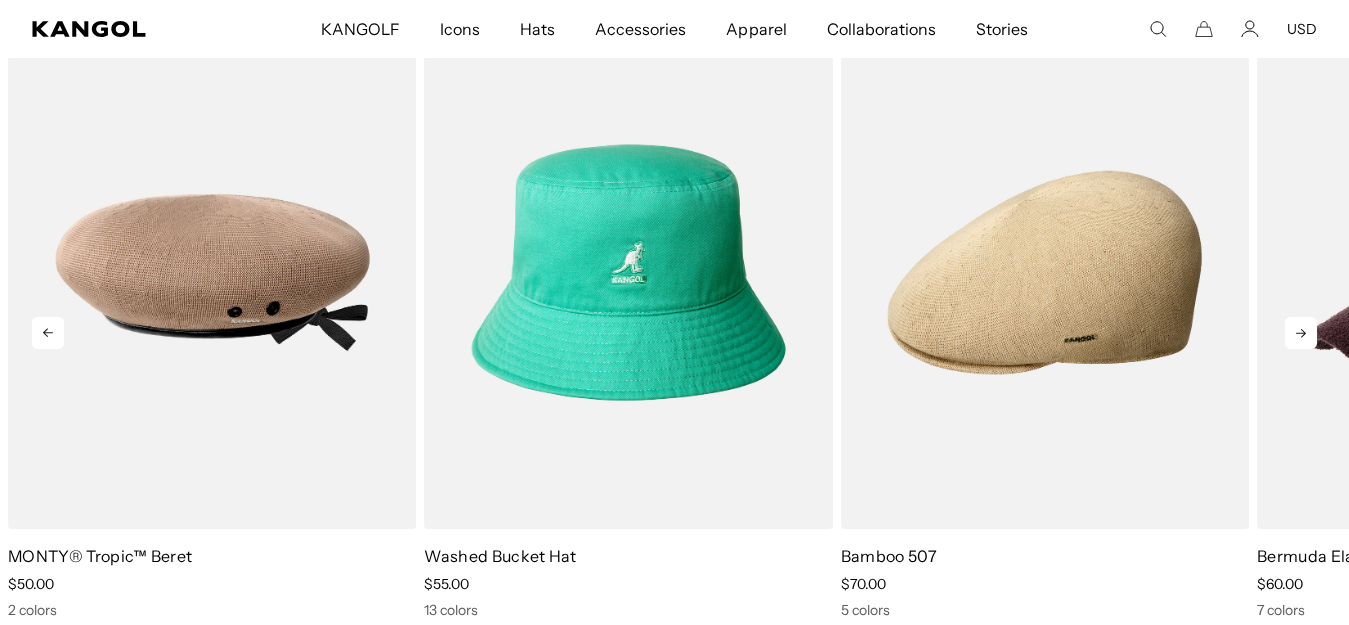 scroll, scrollTop: 0, scrollLeft: 0, axis: both 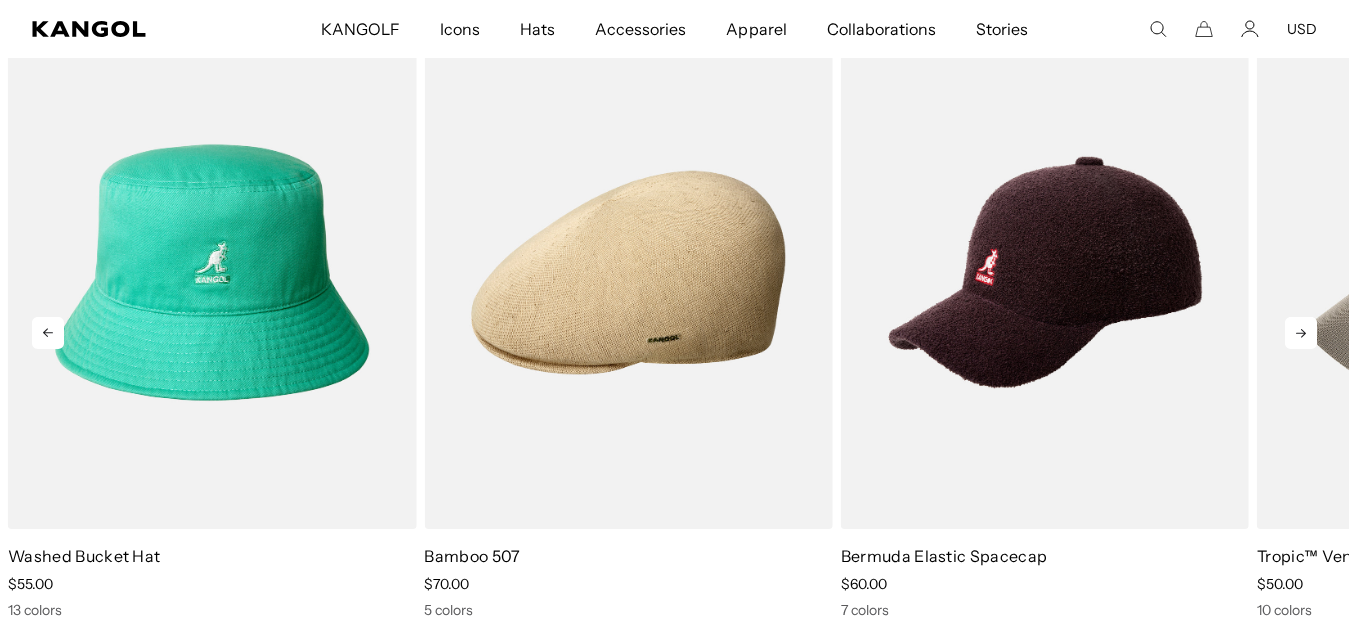 click 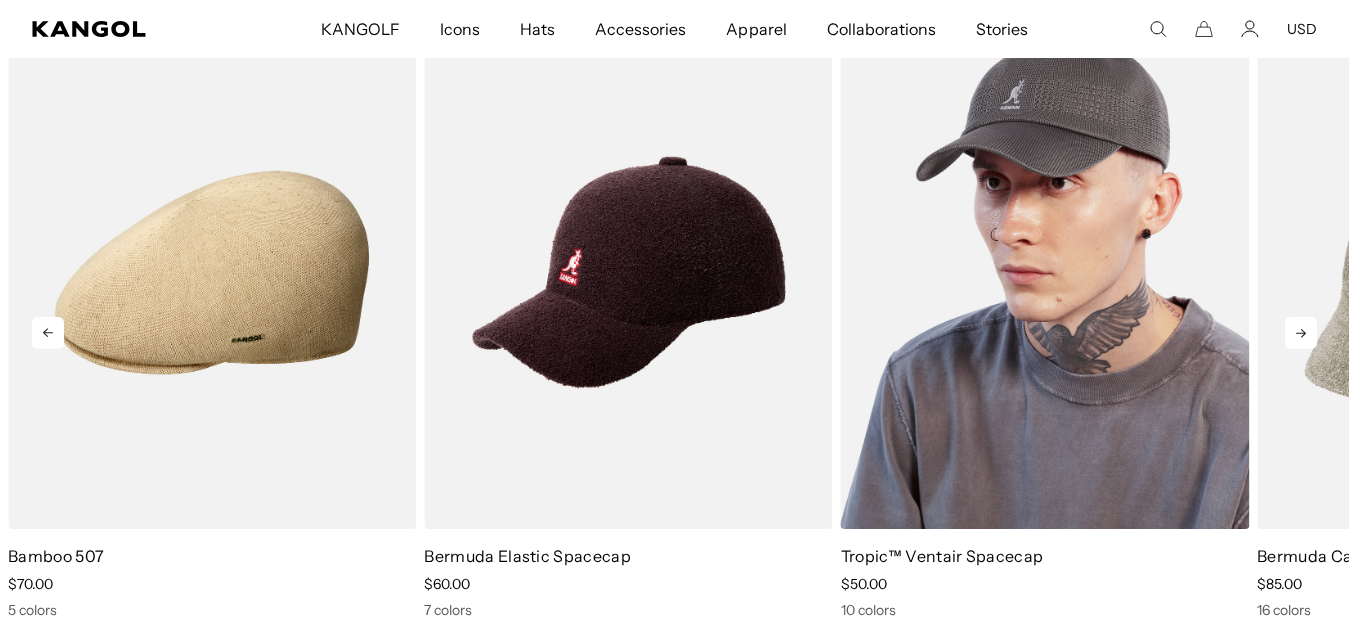 scroll, scrollTop: 0, scrollLeft: 412, axis: horizontal 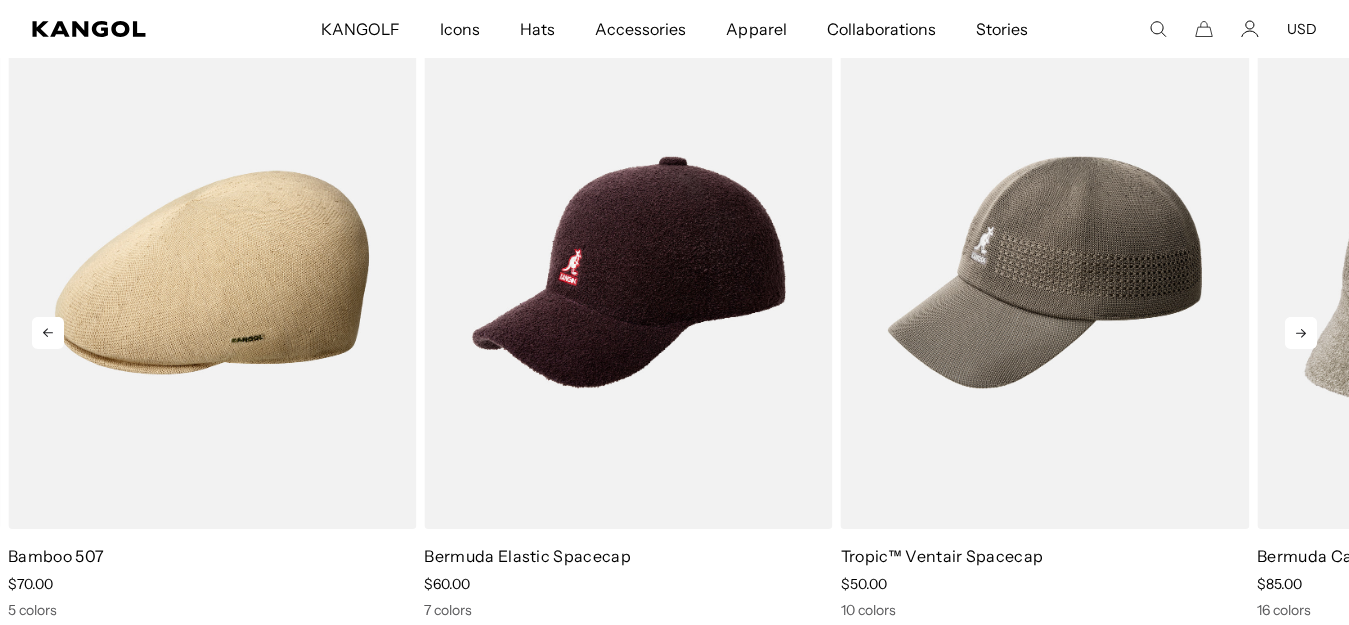 click 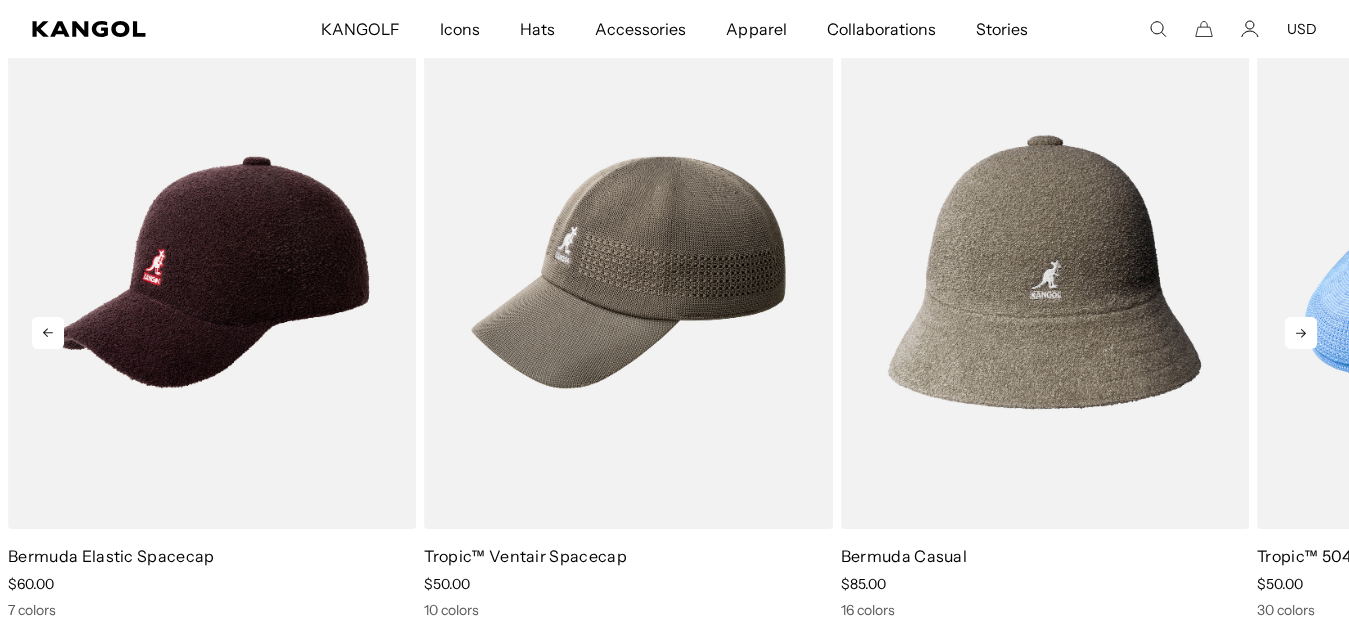 click 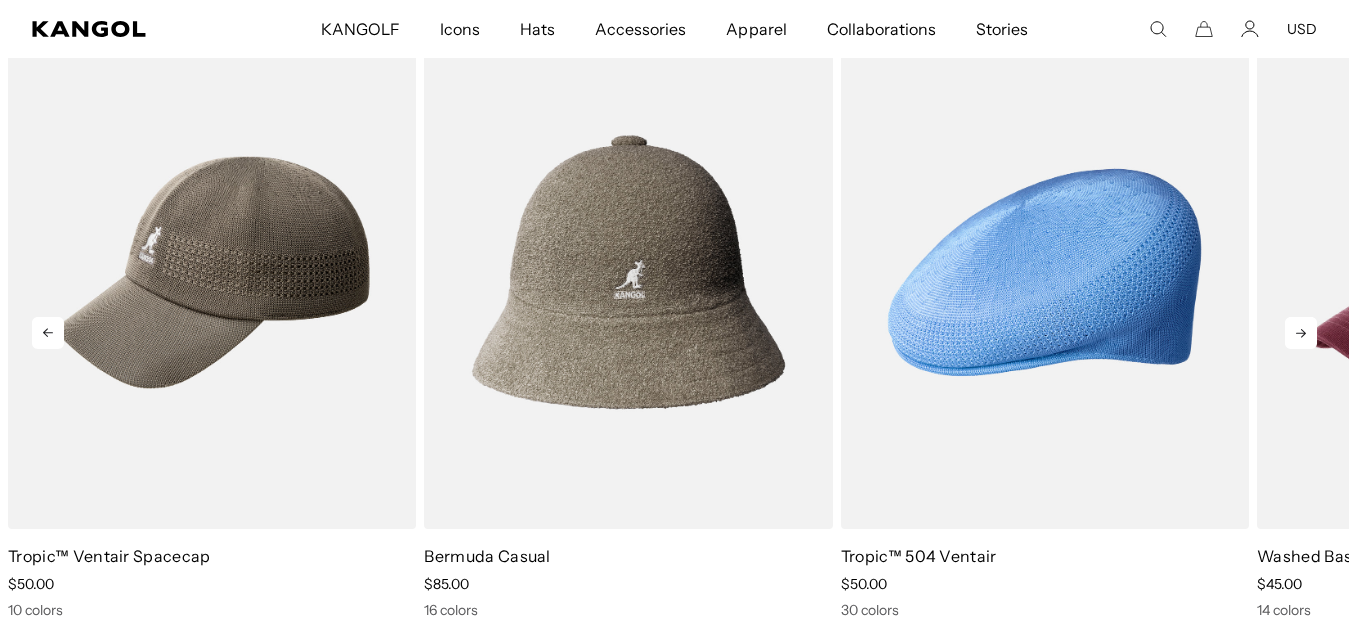 scroll, scrollTop: 0, scrollLeft: 0, axis: both 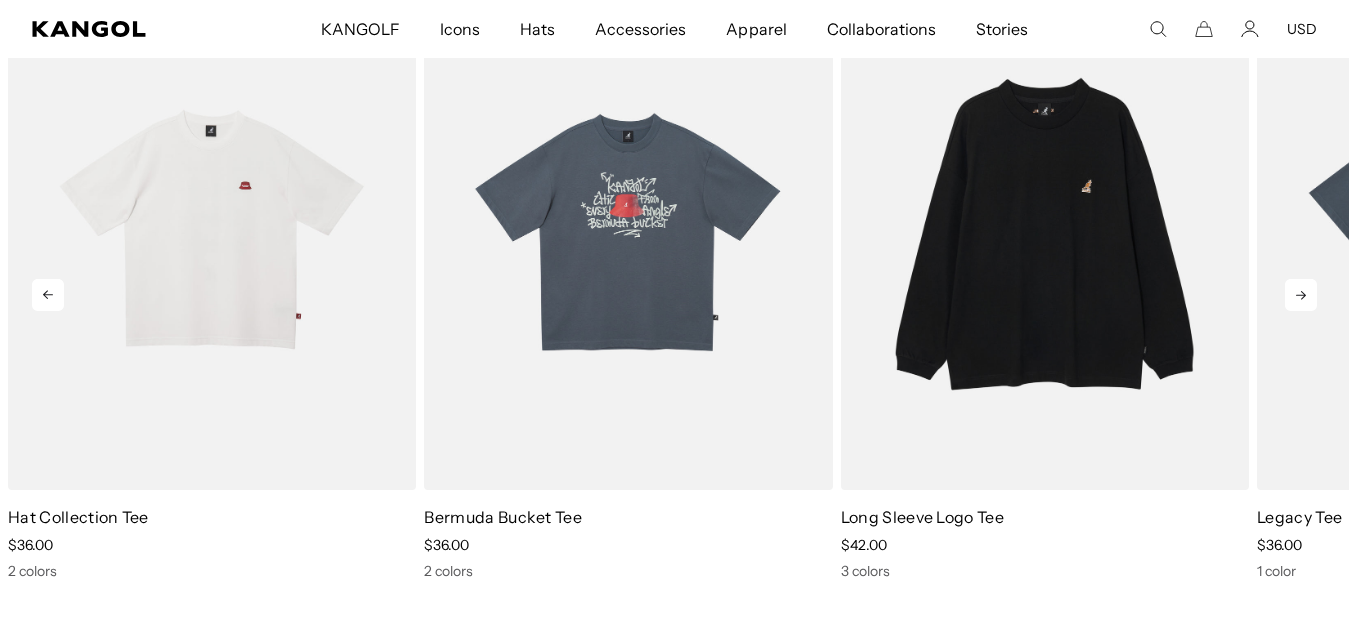 click 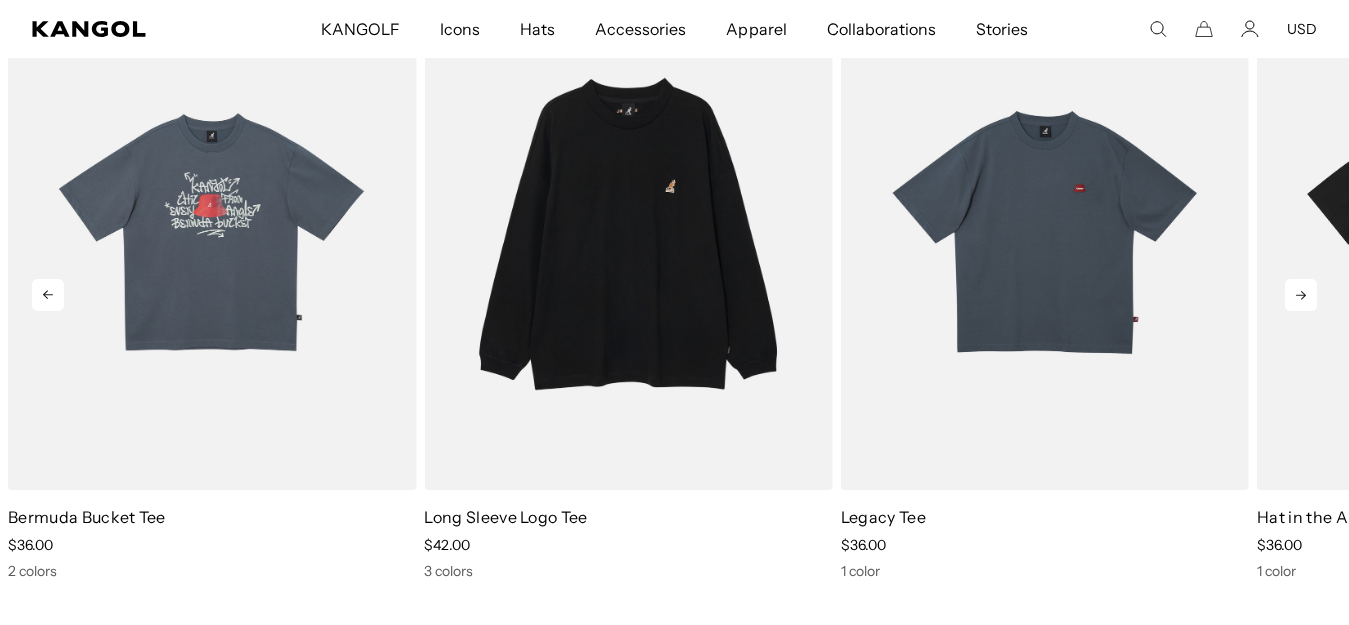 click 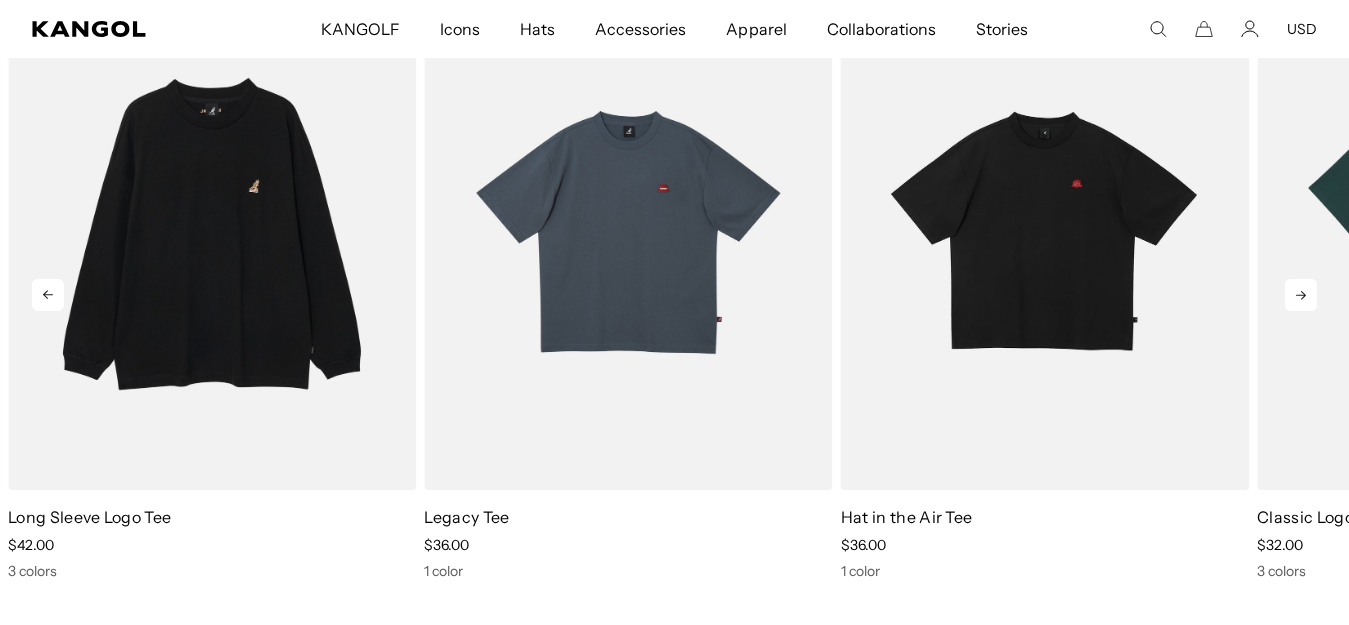 click 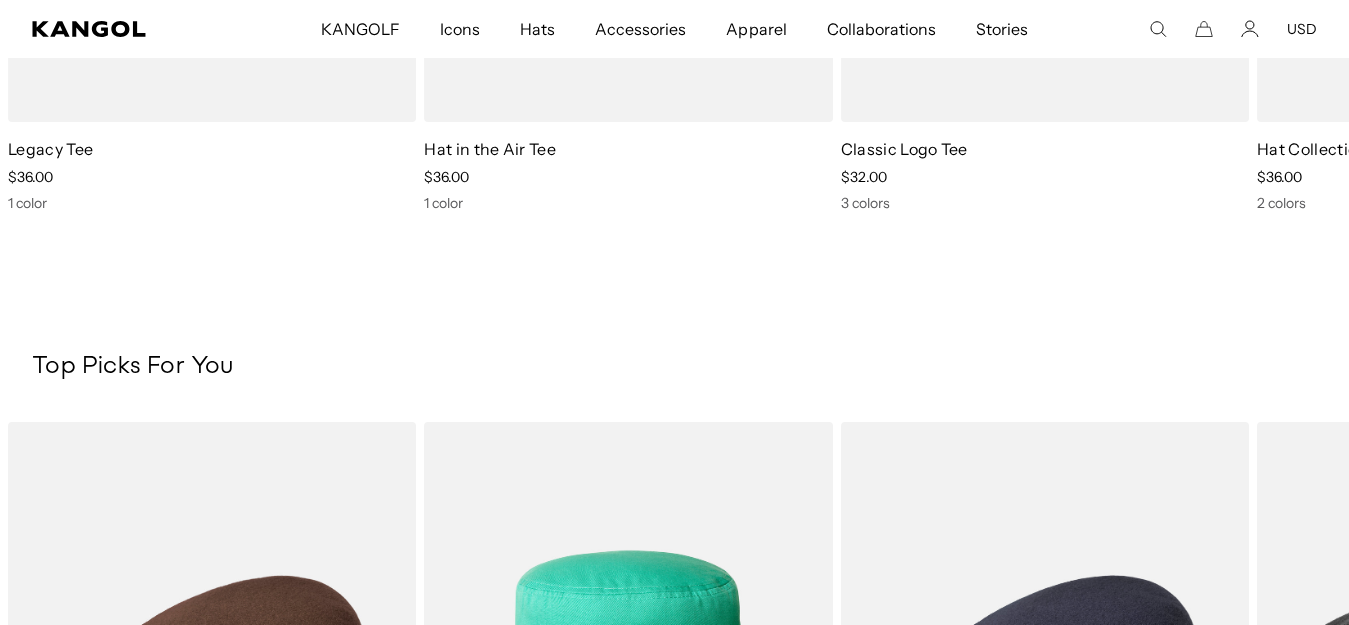 scroll 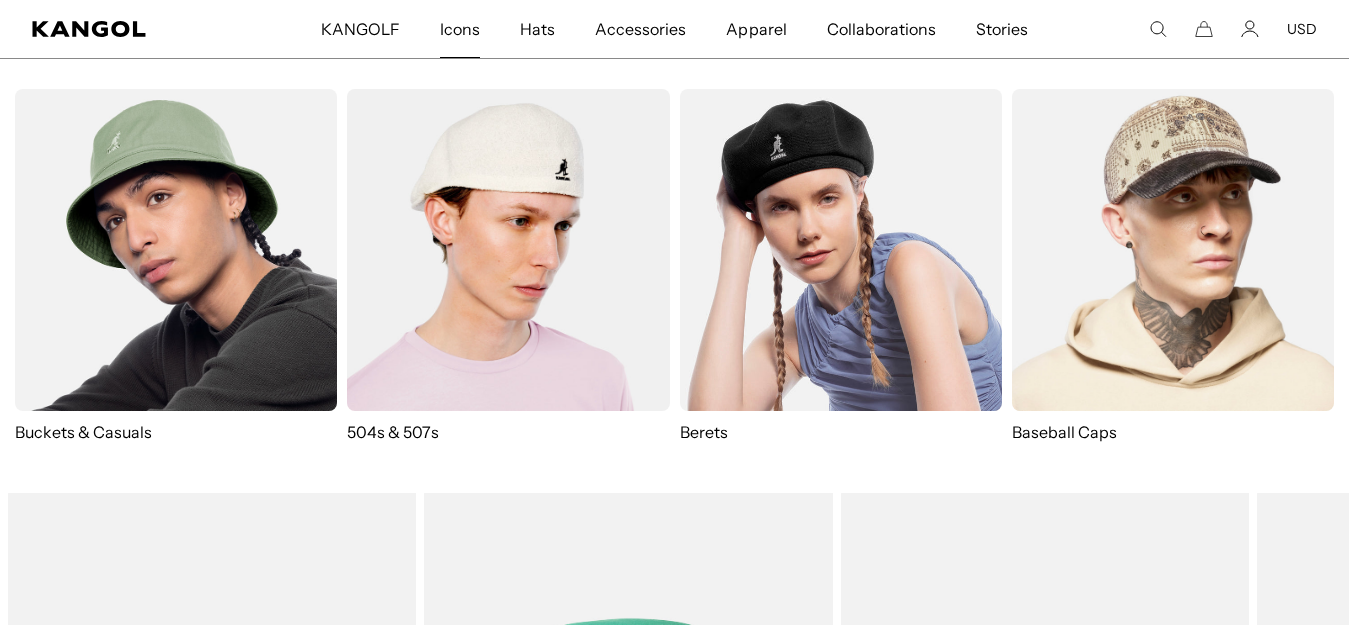 click on "Icons" at bounding box center (460, 29) 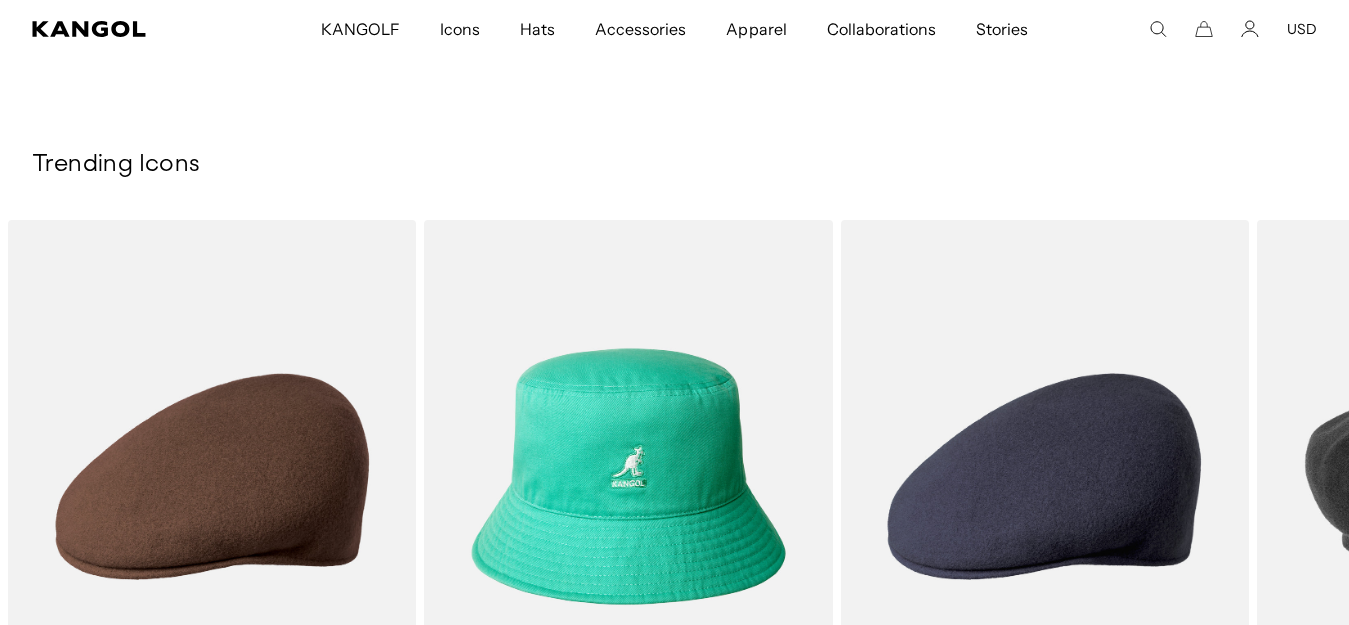 scroll, scrollTop: 3400, scrollLeft: 0, axis: vertical 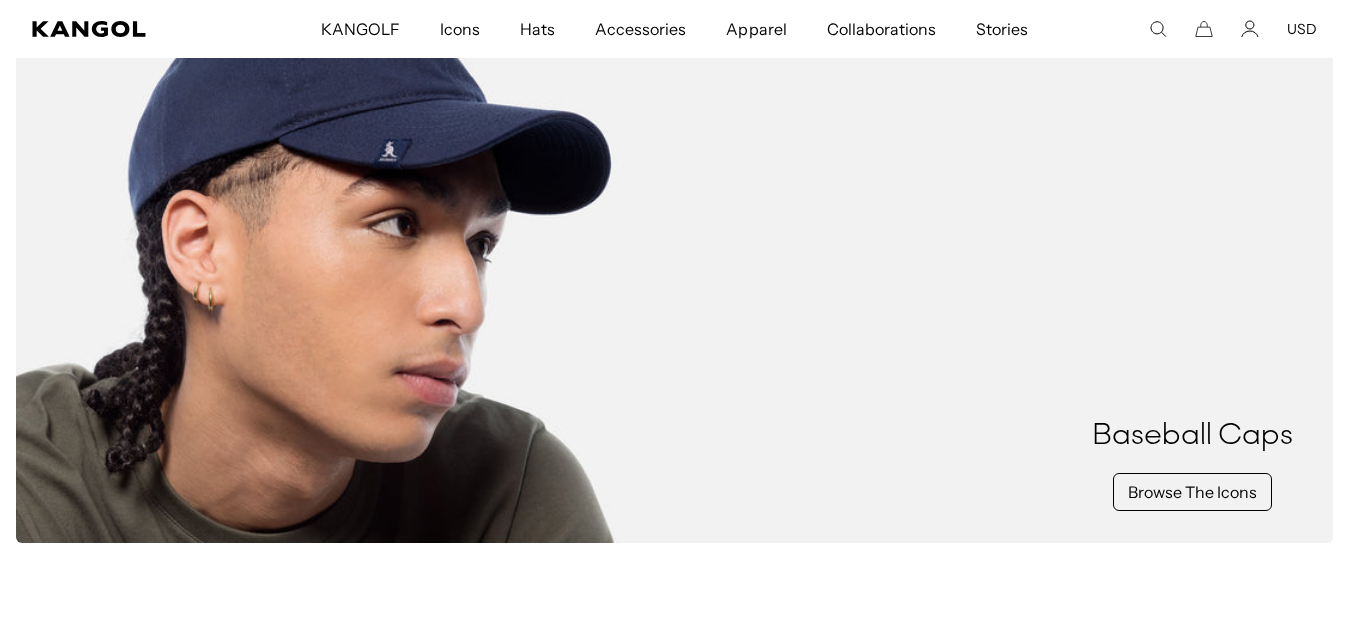 click on "Apparel" at bounding box center (756, 29) 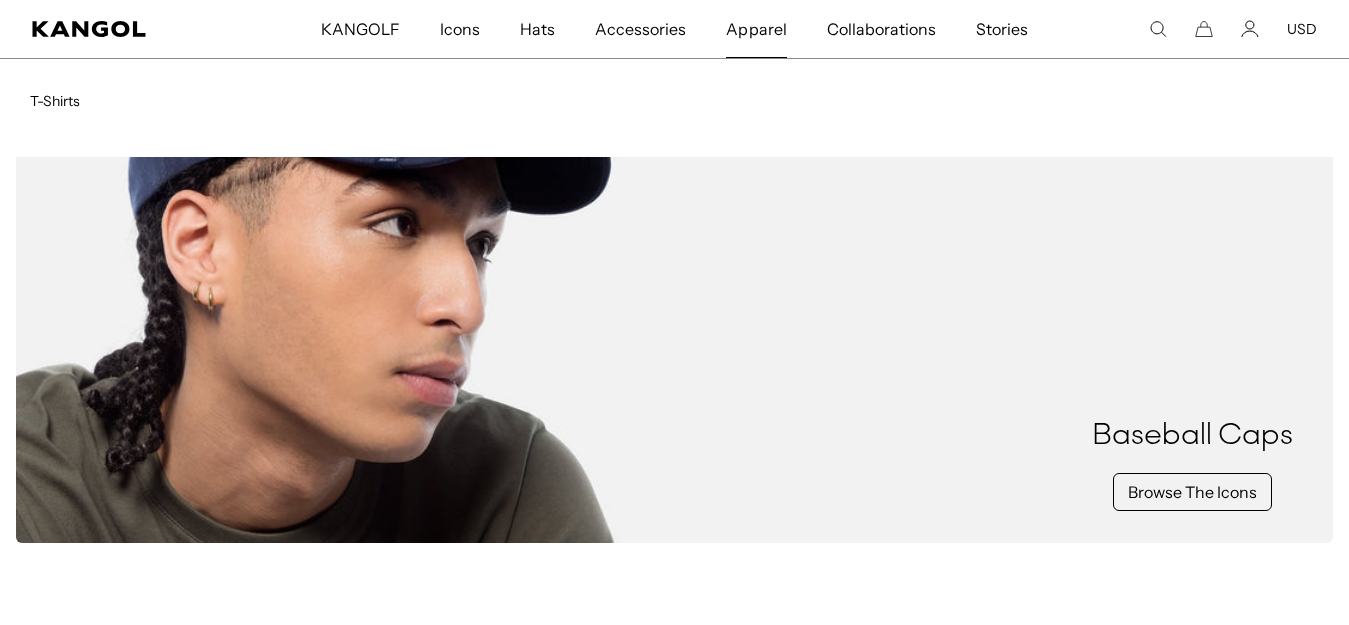 scroll, scrollTop: 300, scrollLeft: 0, axis: vertical 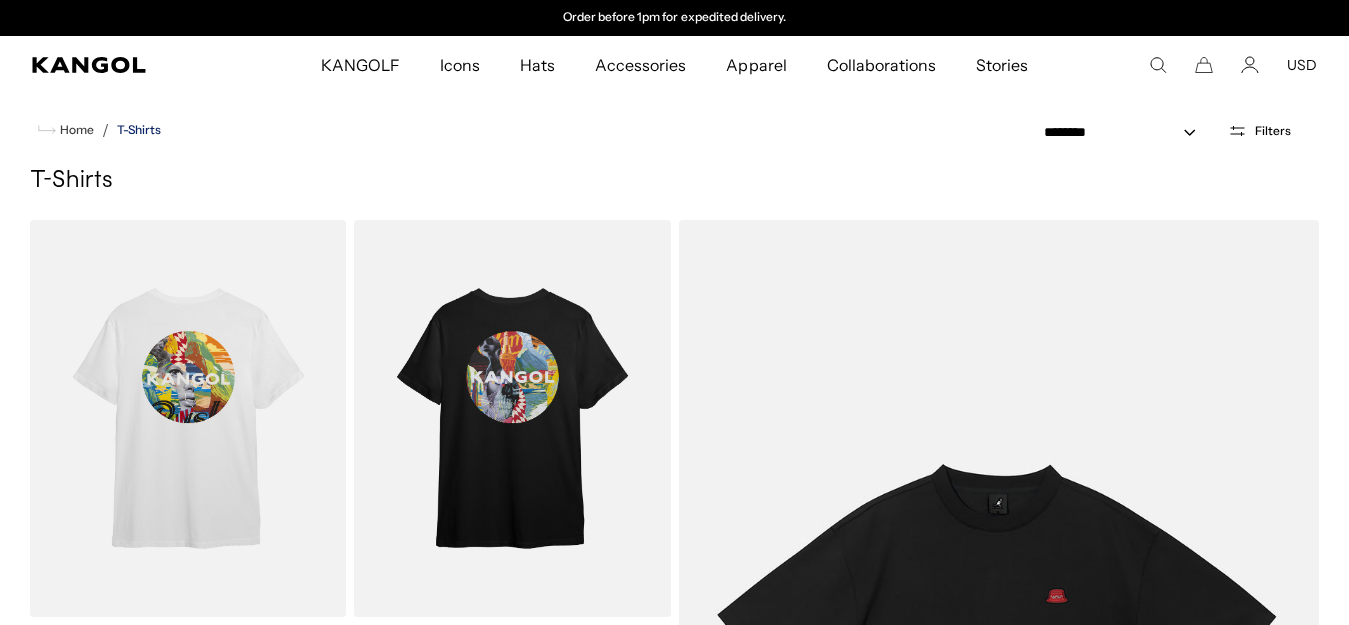 click on "T-Shirts" at bounding box center [139, 130] 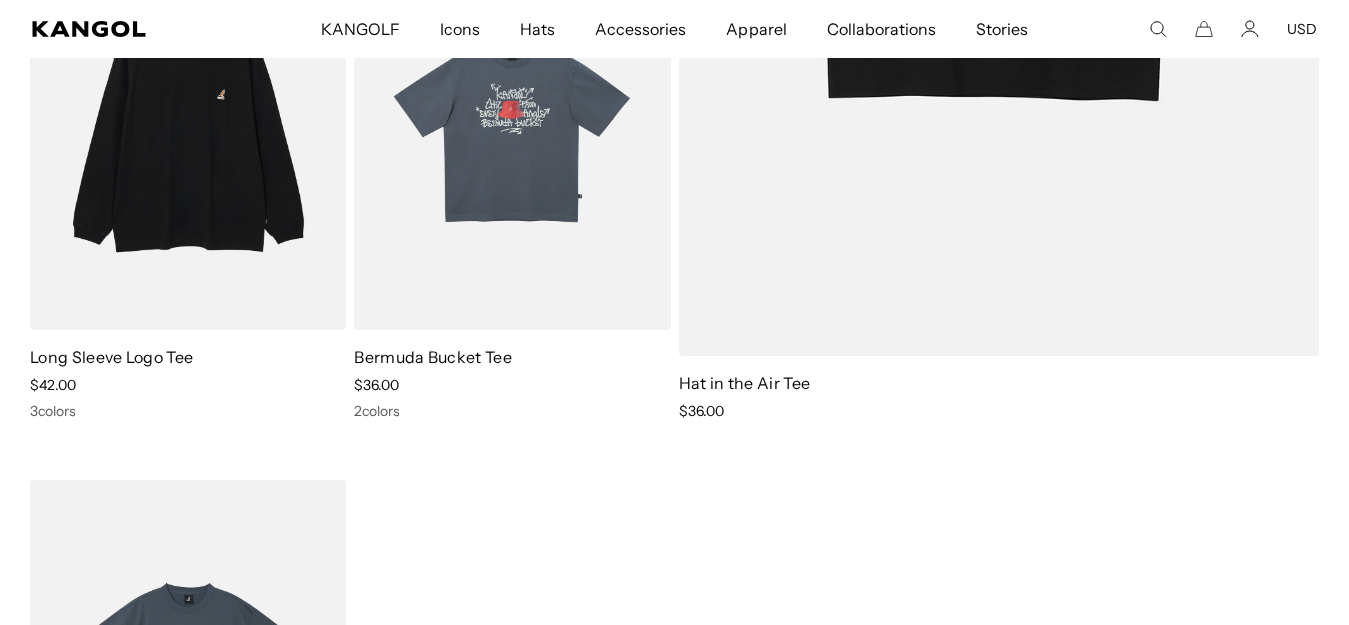 scroll, scrollTop: 1200, scrollLeft: 0, axis: vertical 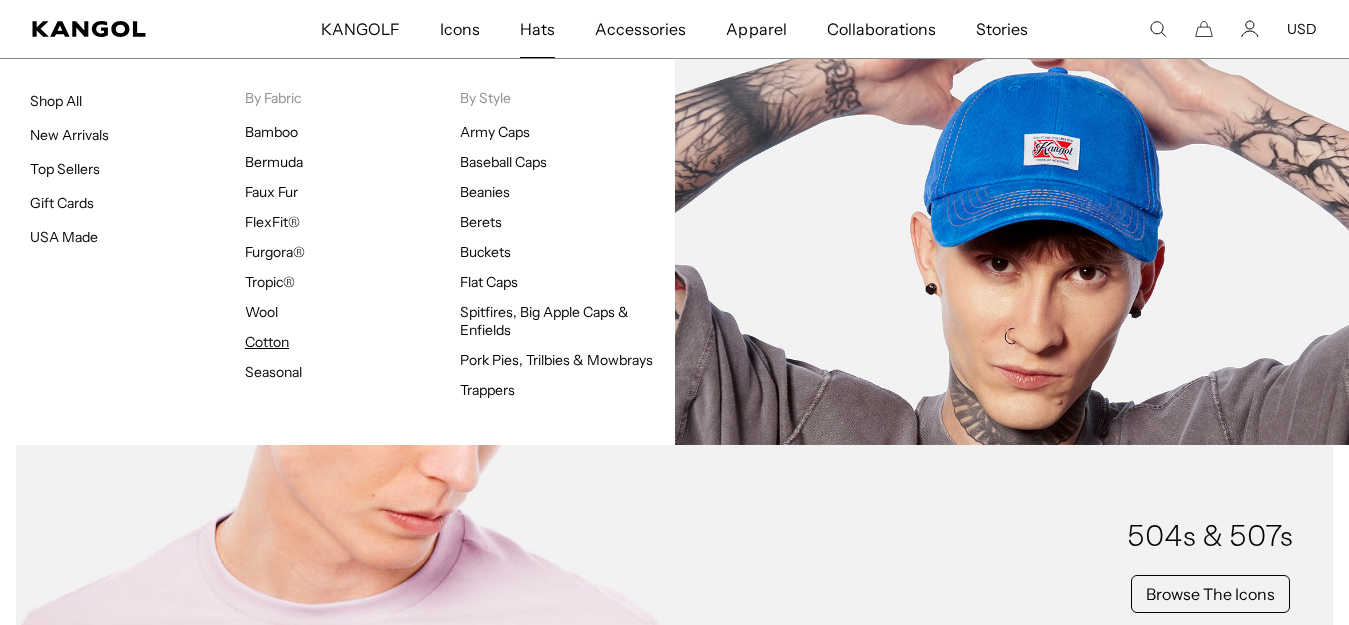 click on "Cotton" at bounding box center [267, 342] 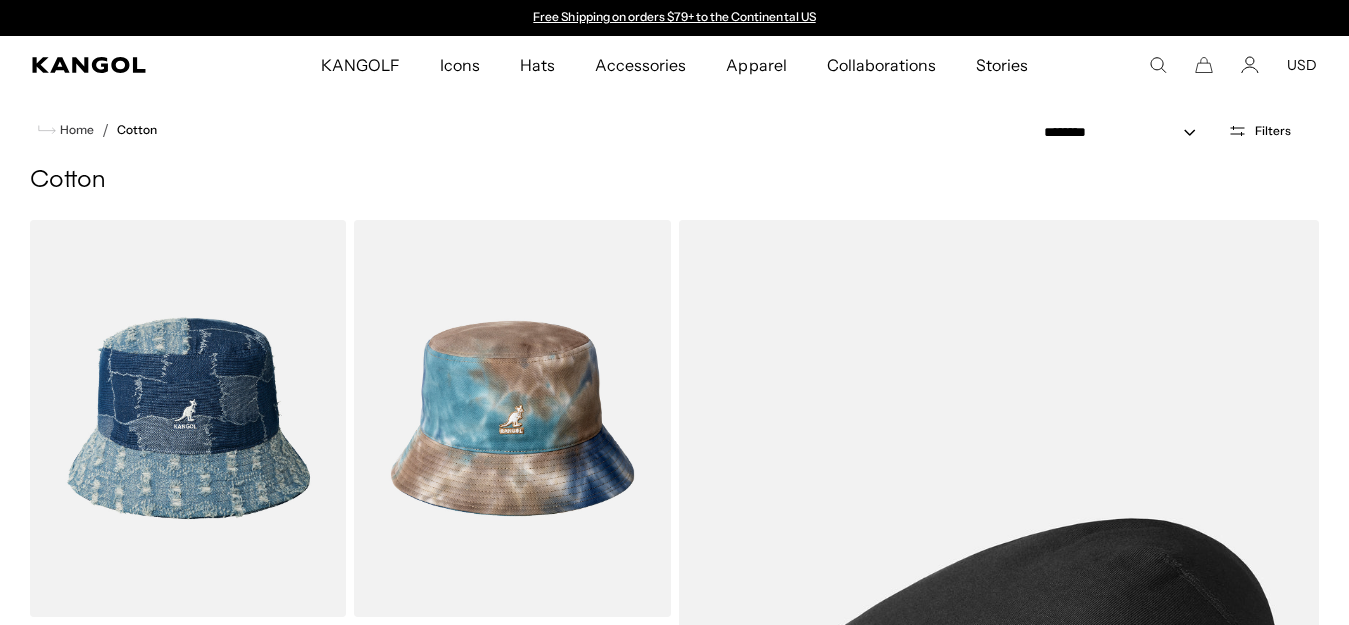 scroll, scrollTop: 0, scrollLeft: 0, axis: both 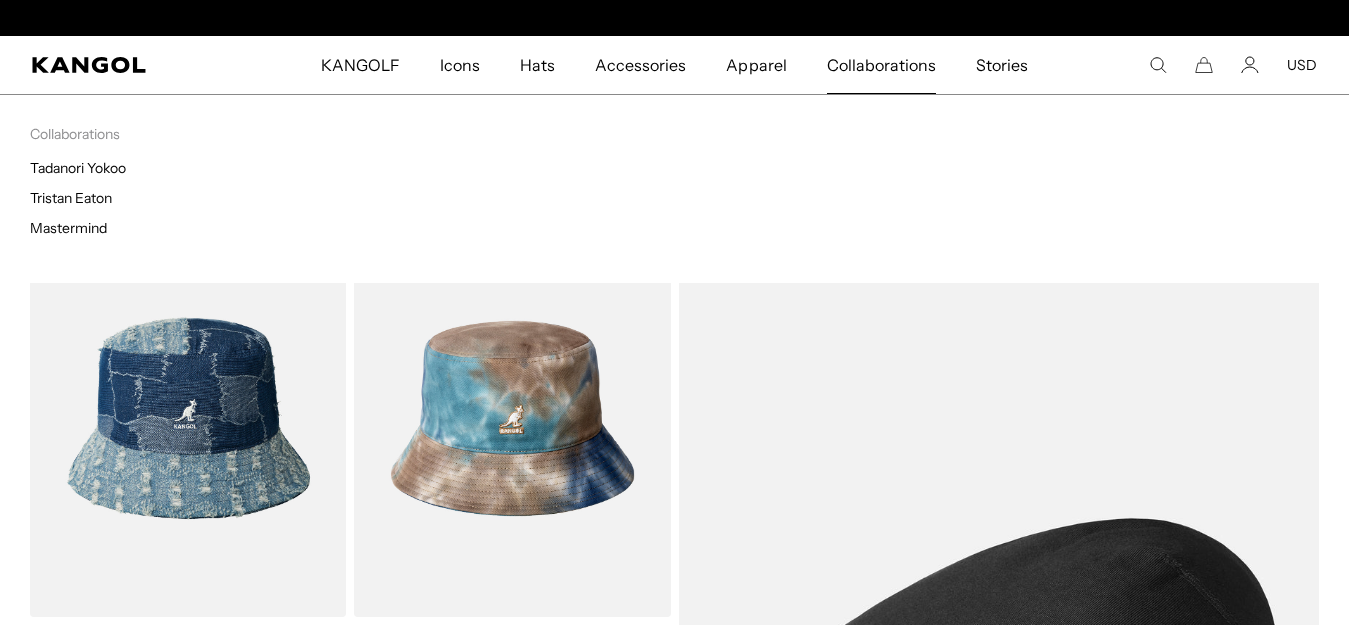 click on "Collaborations" at bounding box center [881, 65] 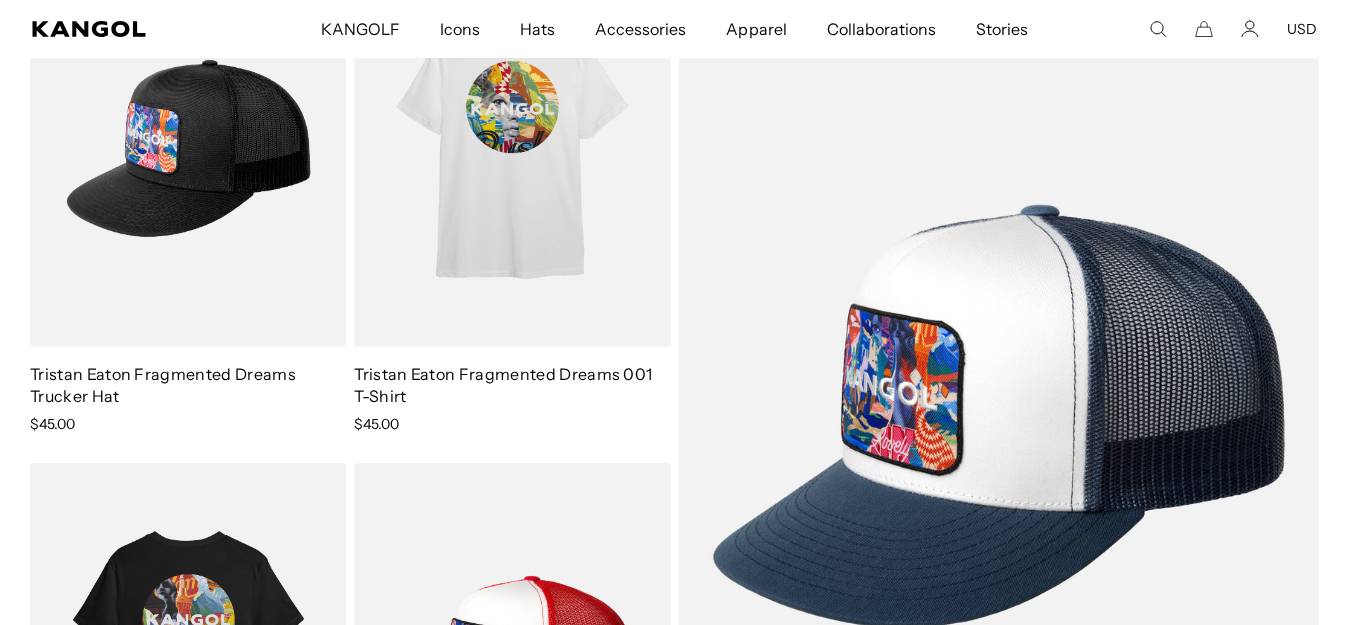 scroll, scrollTop: 2100, scrollLeft: 0, axis: vertical 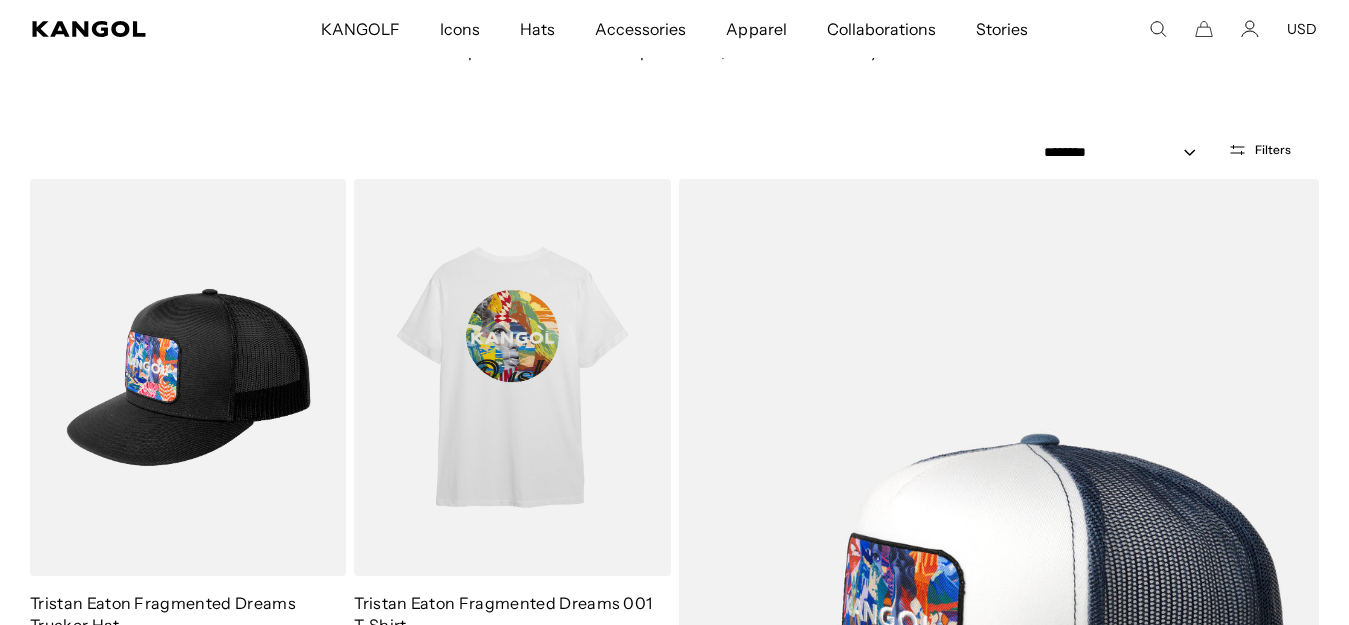 click on "Filters" at bounding box center (1273, 150) 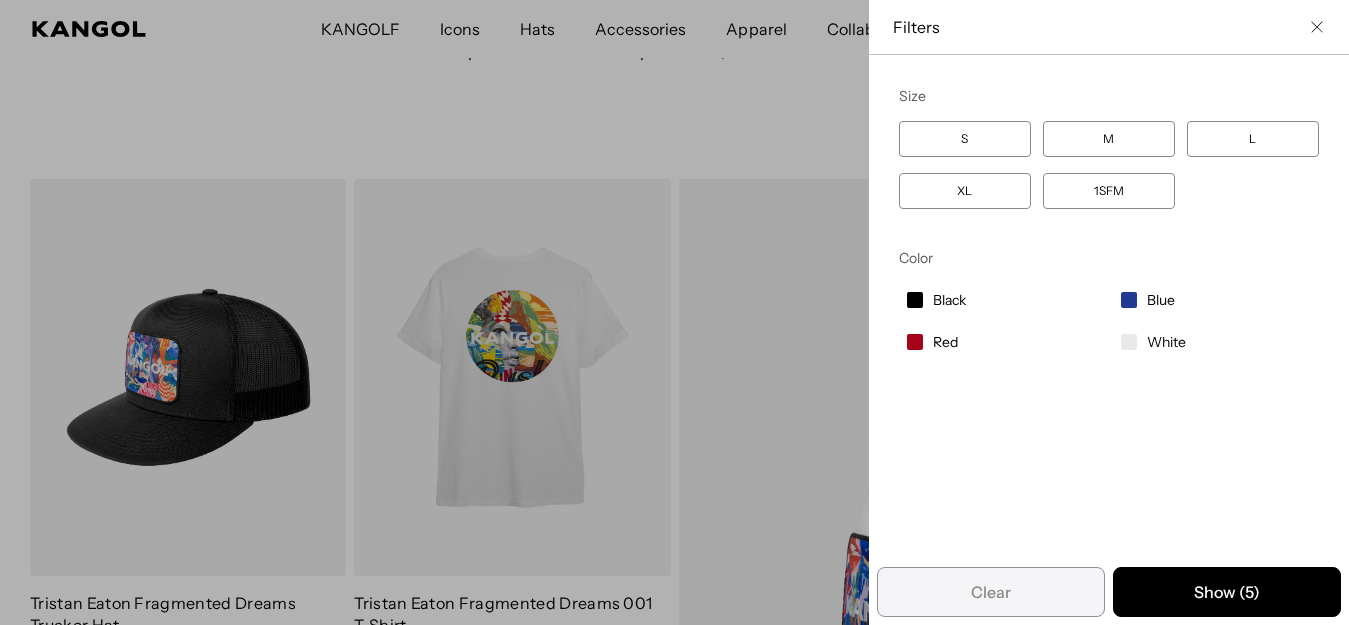 scroll, scrollTop: 0, scrollLeft: 0, axis: both 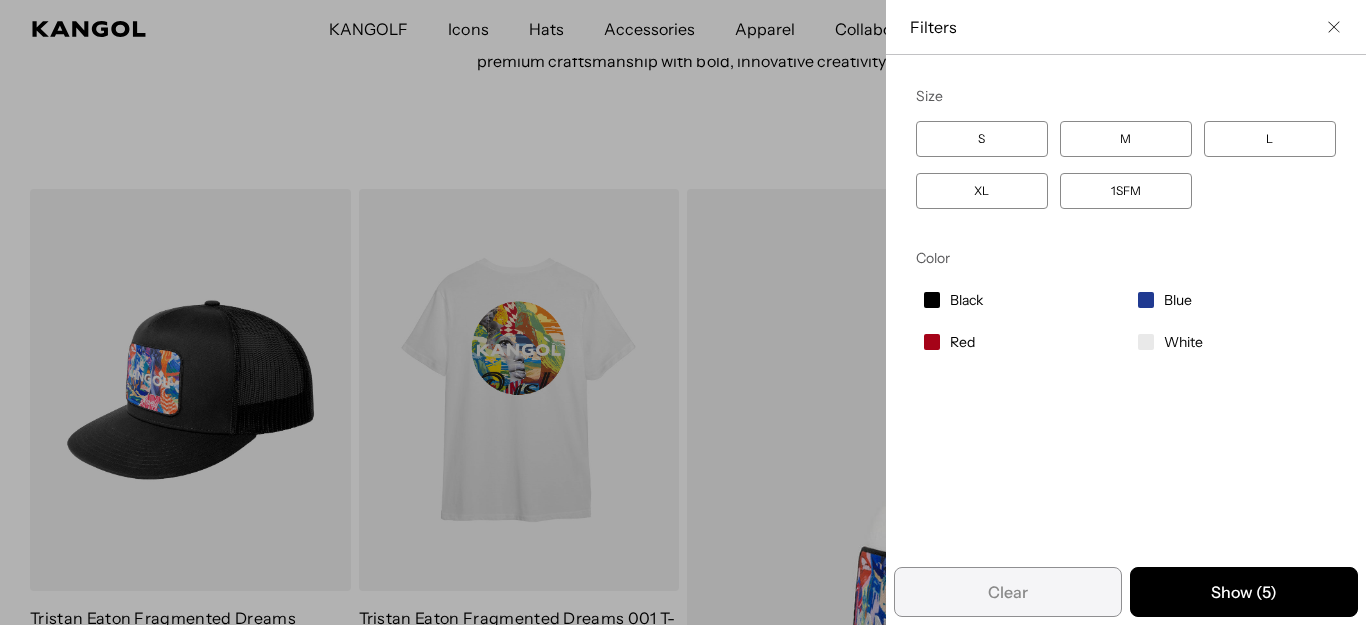 click at bounding box center (1334, 27) 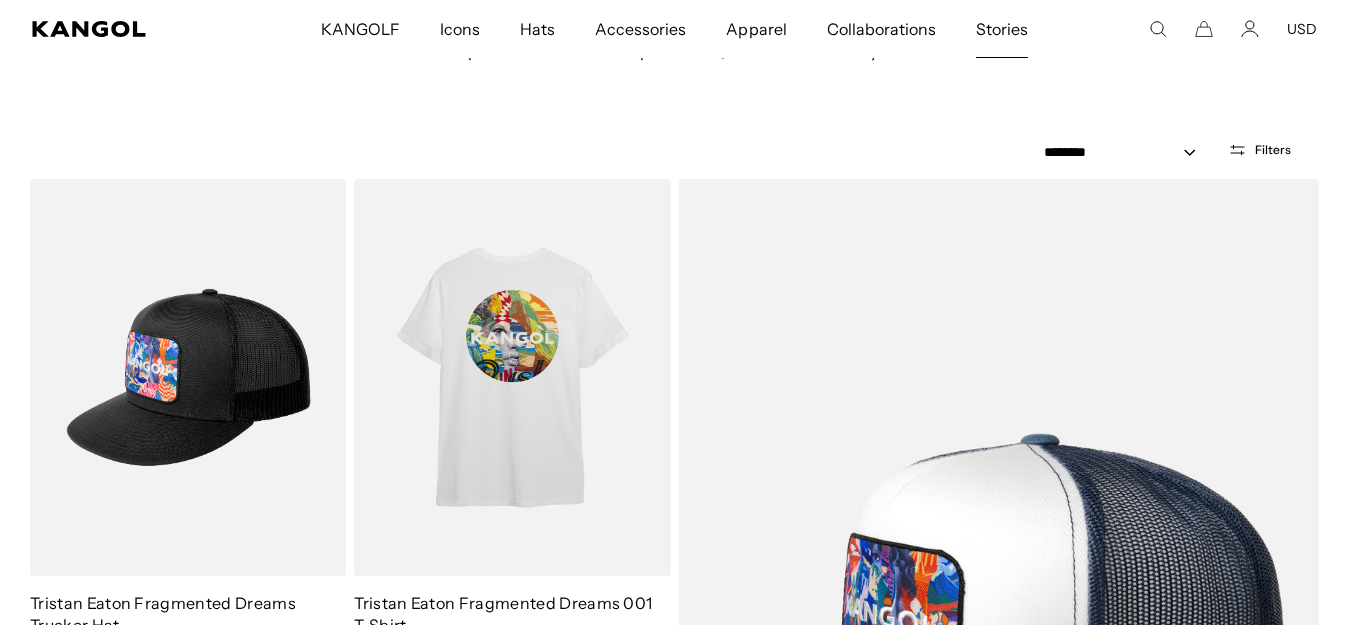 scroll, scrollTop: 0, scrollLeft: 412, axis: horizontal 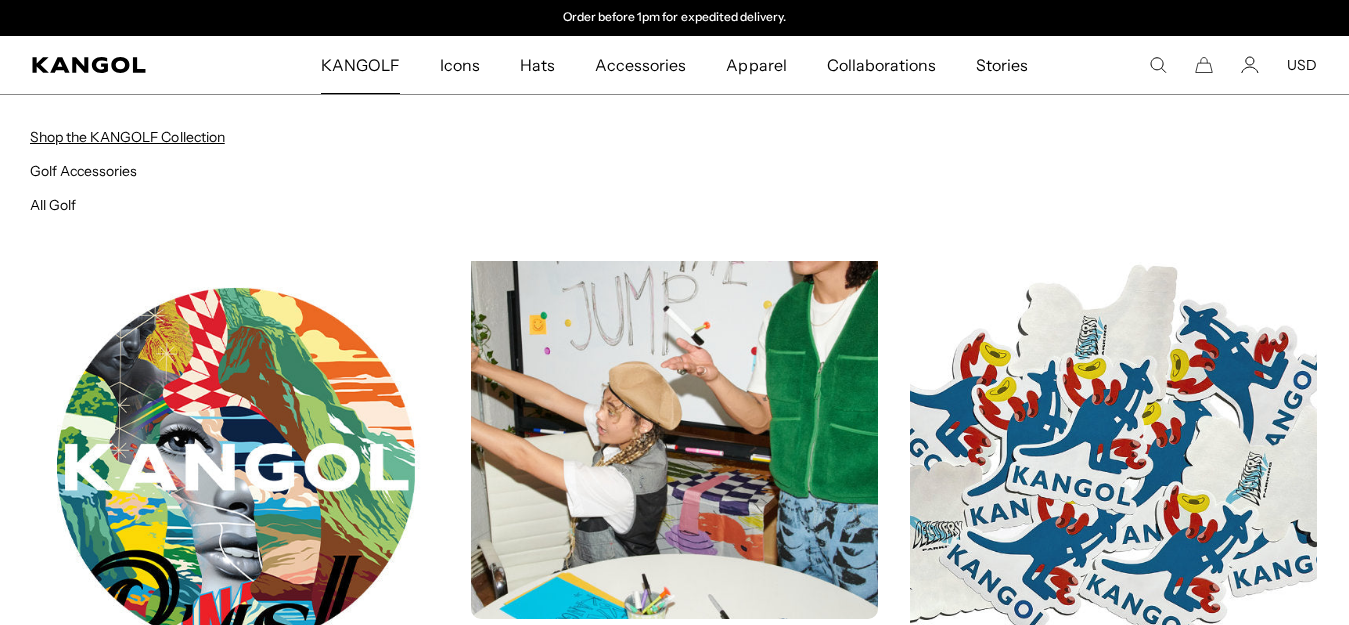 click on "Shop the KANGOLF Collection" at bounding box center [127, 137] 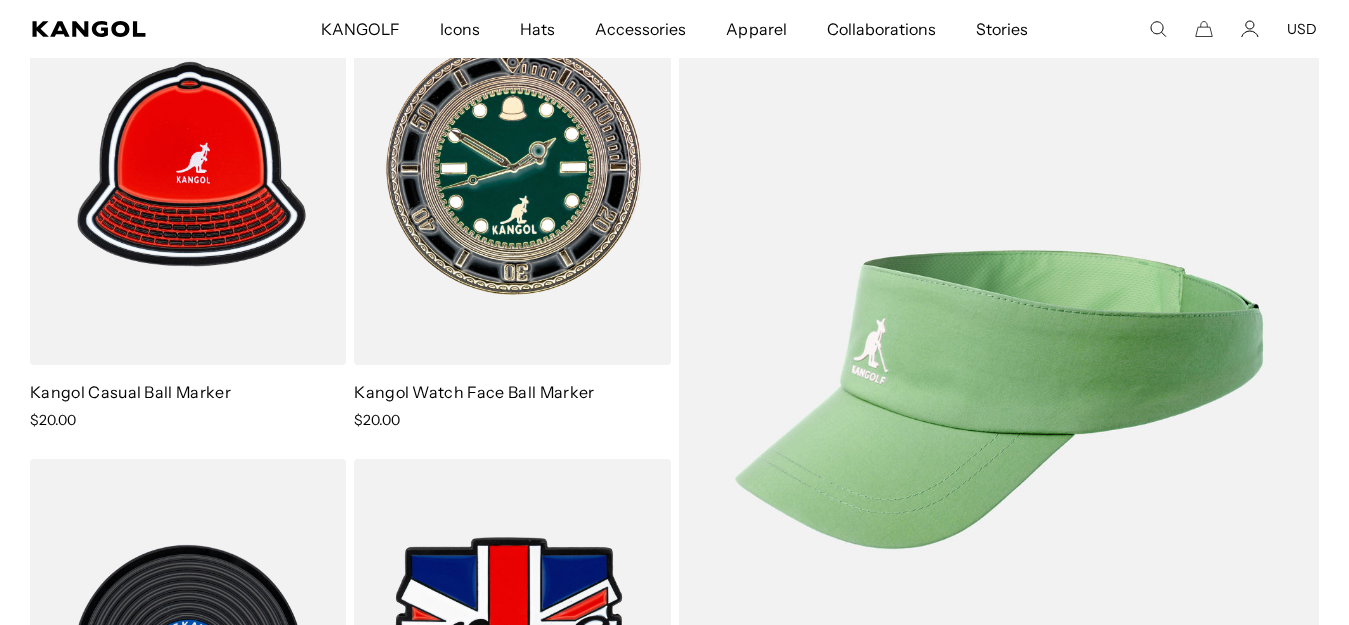 scroll, scrollTop: 1200, scrollLeft: 0, axis: vertical 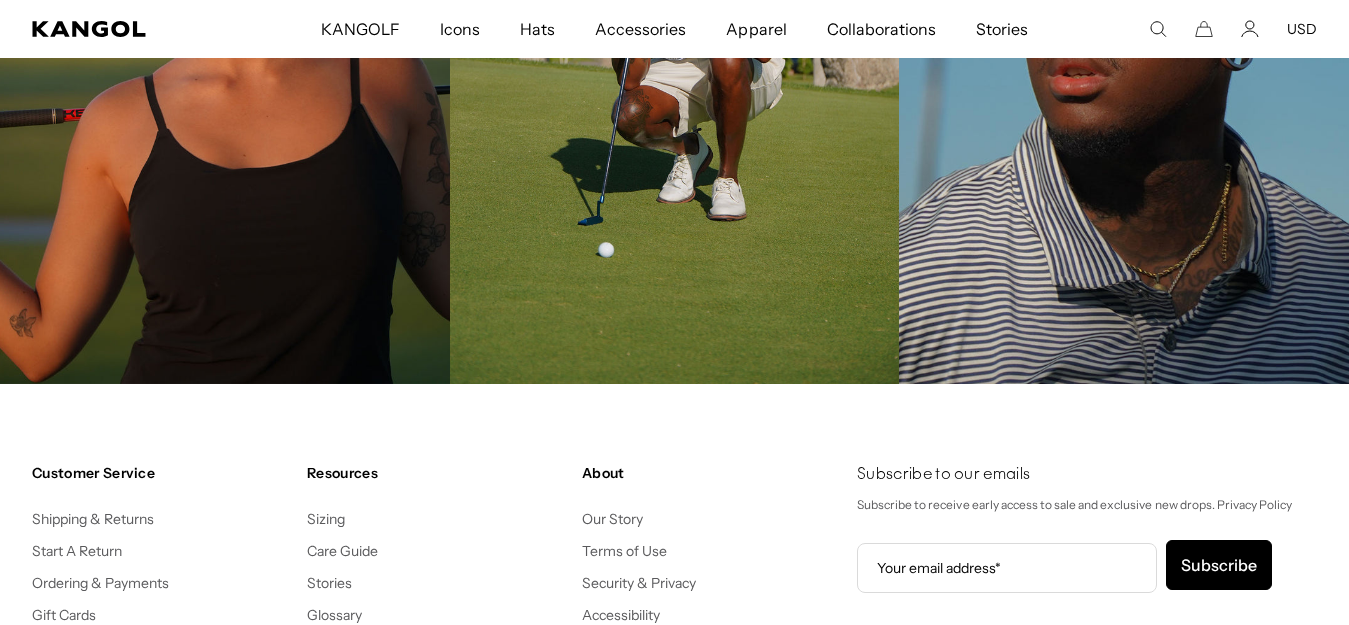 click at bounding box center [225, 30] 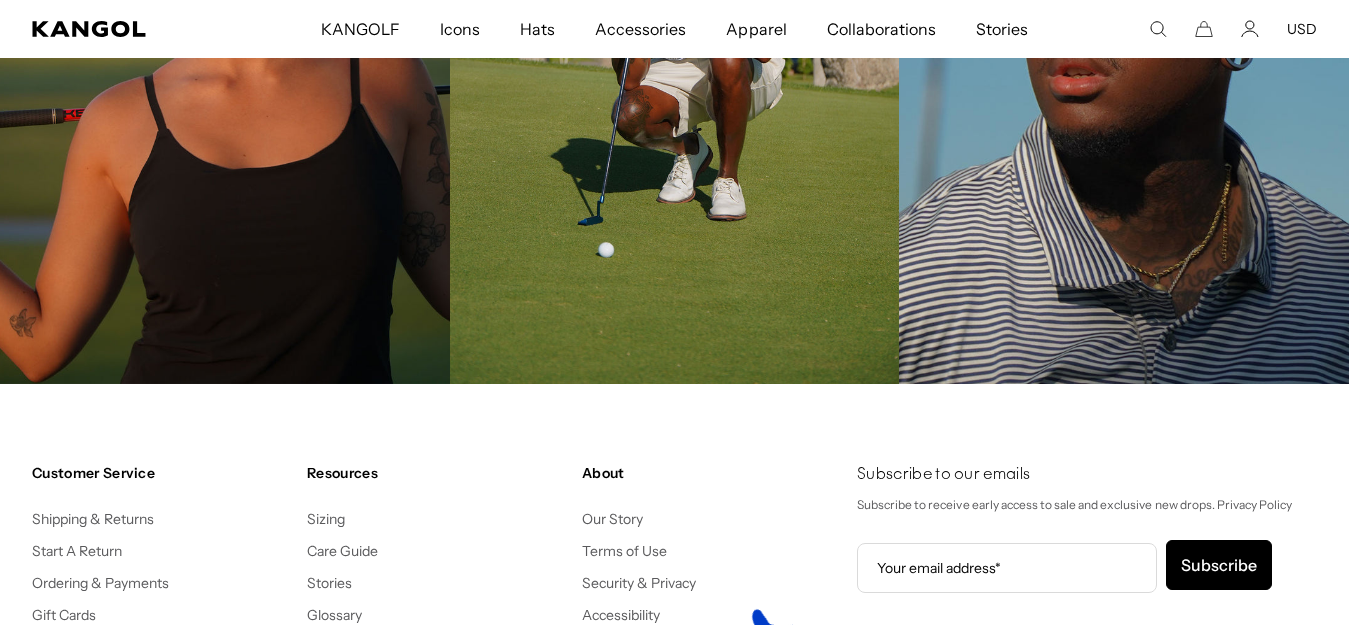 scroll, scrollTop: 0, scrollLeft: 0, axis: both 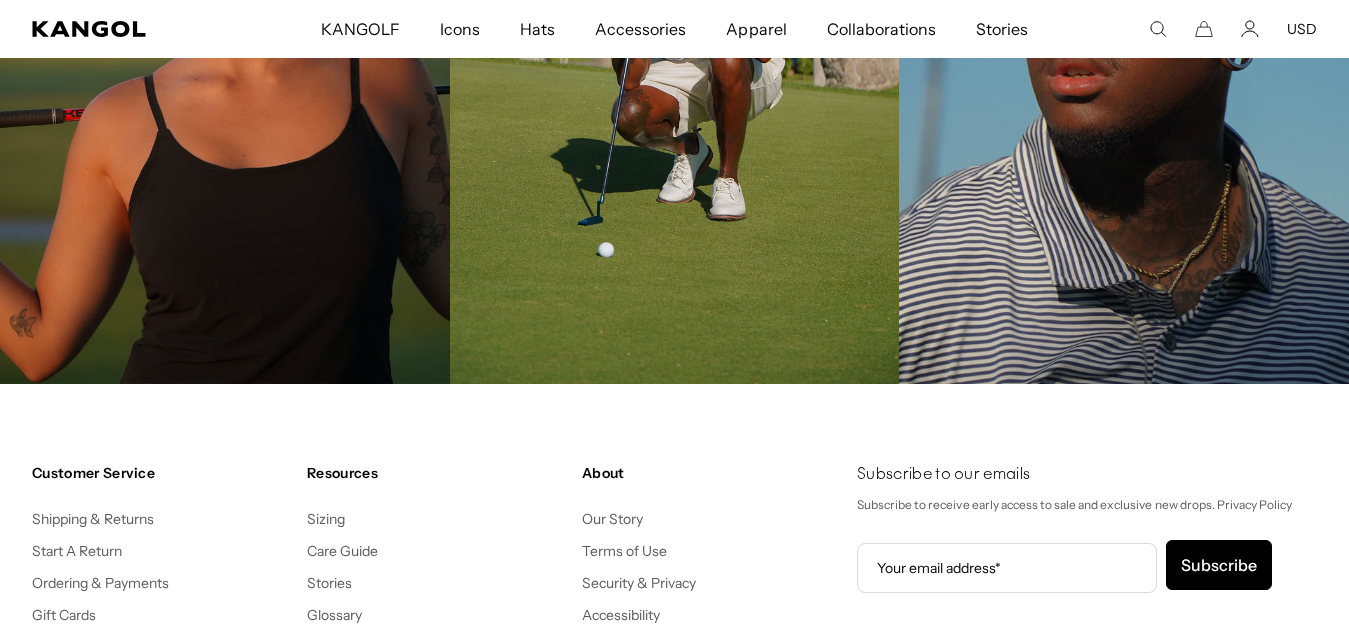 click at bounding box center [225, 30] 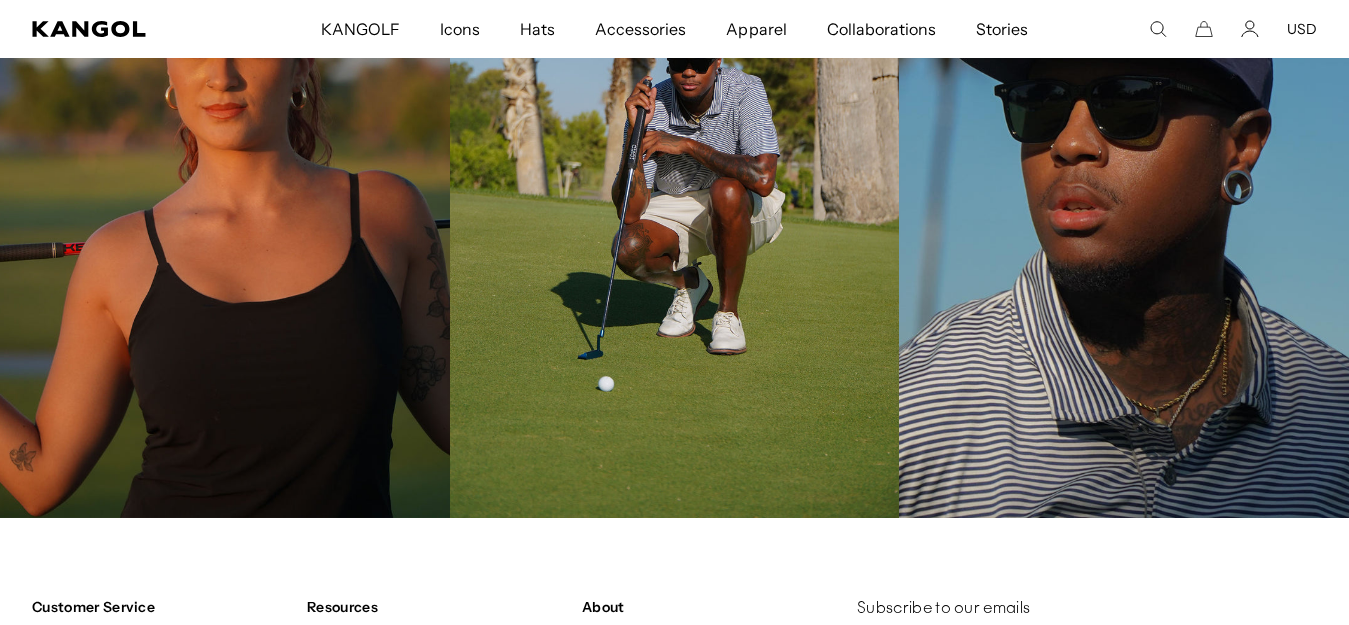 scroll, scrollTop: 3700, scrollLeft: 0, axis: vertical 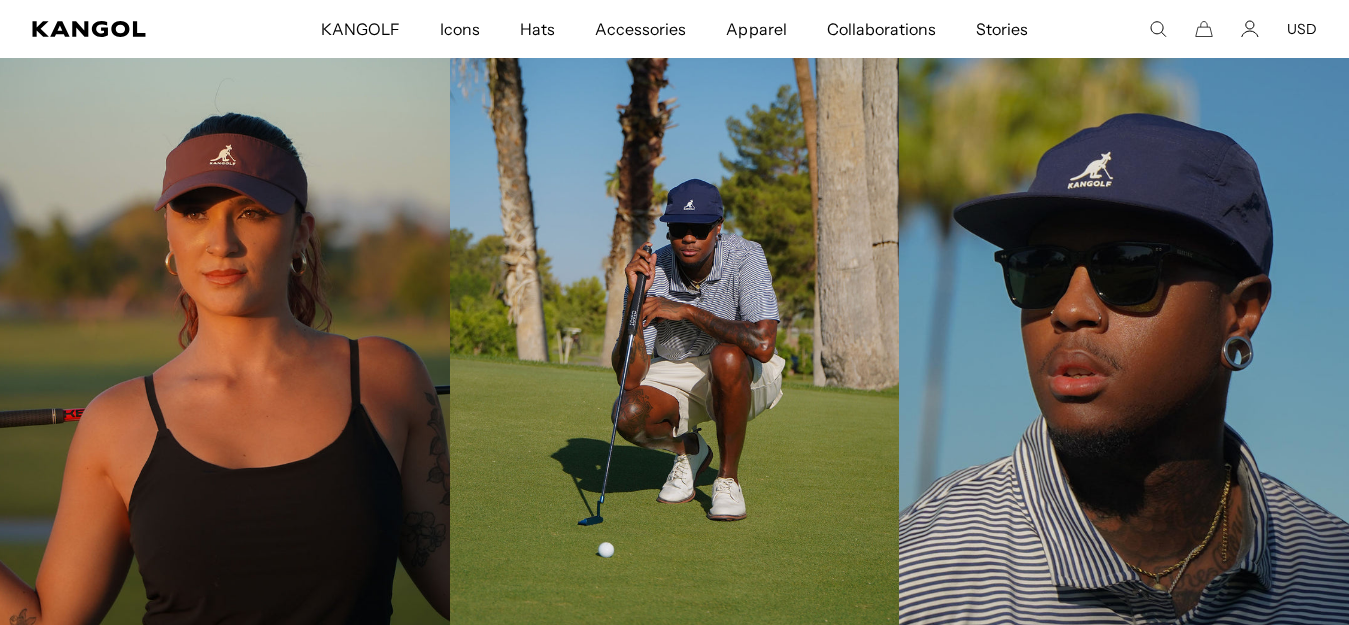 click at bounding box center (225, 330) 